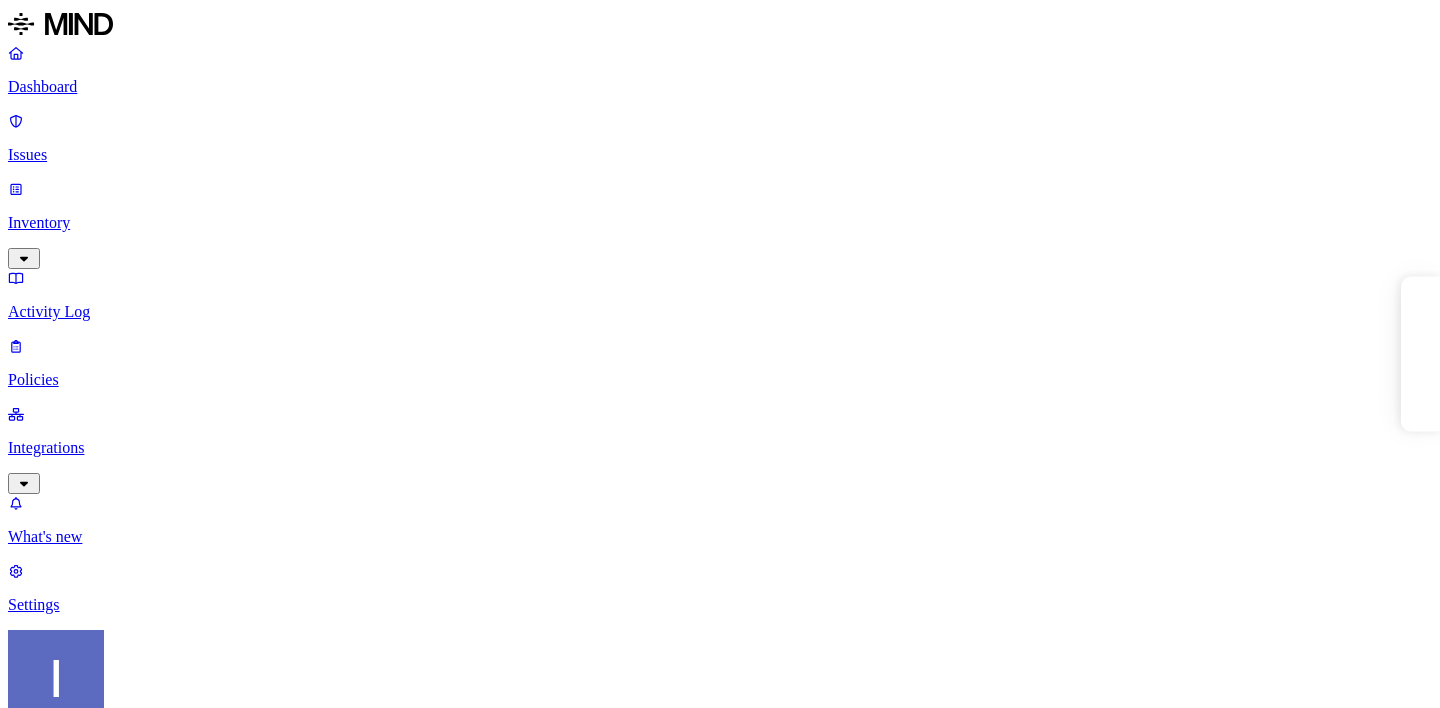 scroll, scrollTop: 0, scrollLeft: 0, axis: both 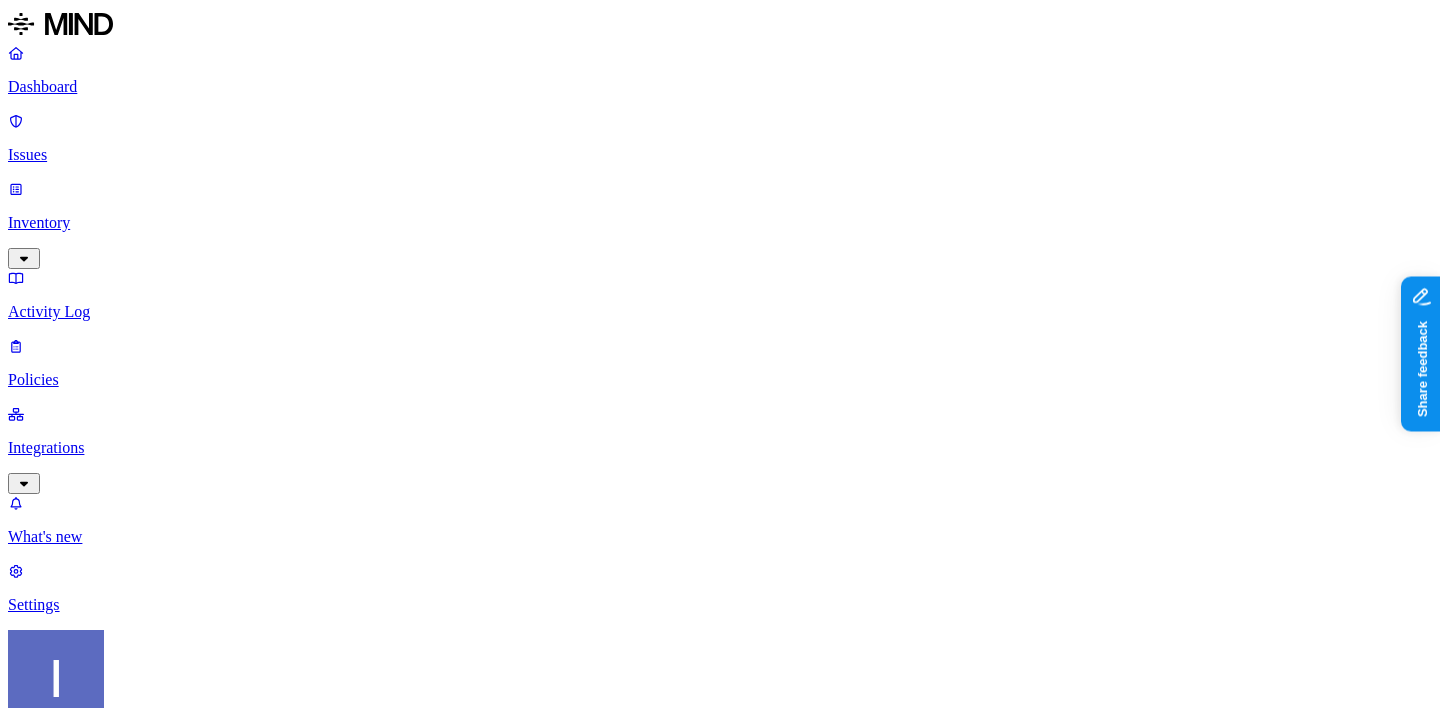 click on "Itai Schwartz ACME" at bounding box center [720, 732] 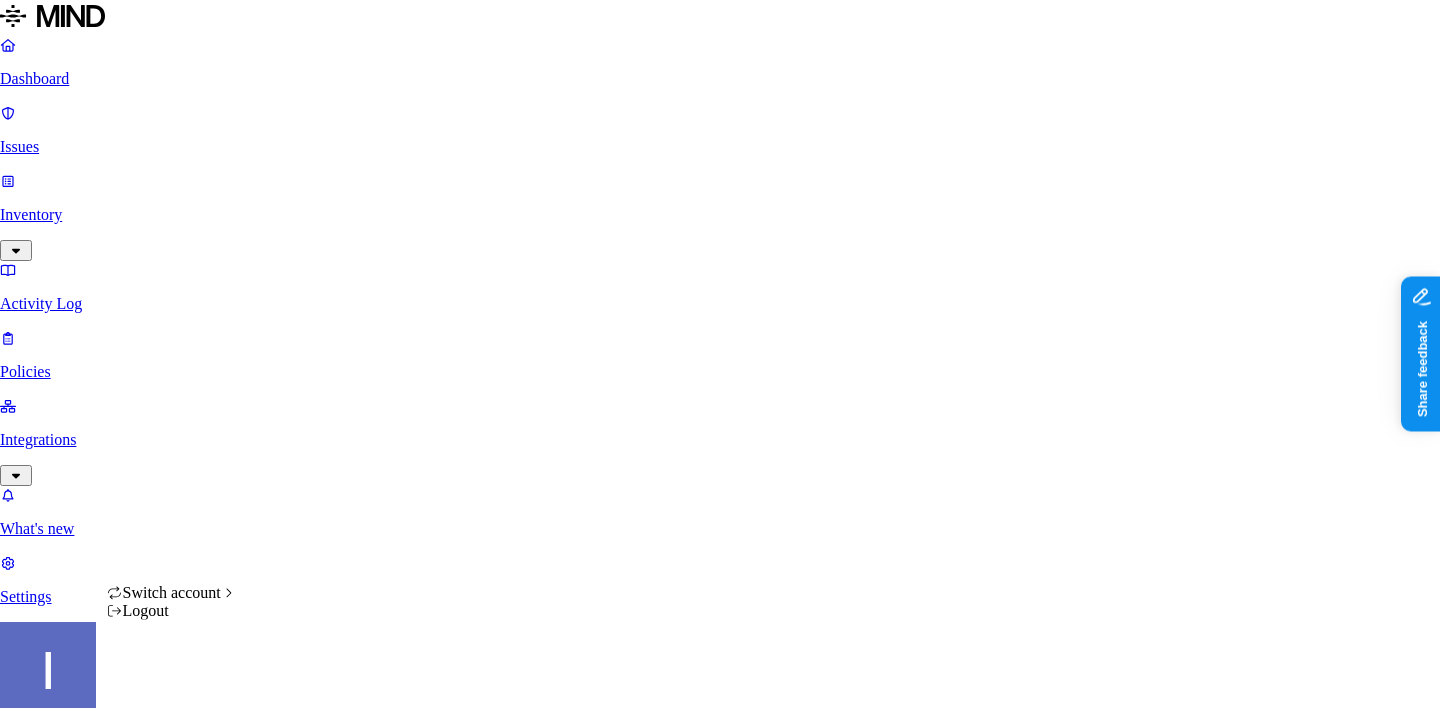 click on "Dashboard Issues Inventory Activity Log Policies Integrations What's new 1 Settings Itai Schwartz ACME Policies Create Policy Environment :  Endpoint Severity Risk category 70 Rules Active Name Environment Active issues Risk category Secret upload to GenAI Endpoint 313 Exfiltration PII upload to web Endpoint 245 Exfiltration Secret upload to web Endpoint 171 Exfiltration Secret upload to cloud storage Endpoint 128 Exfiltration PCI upload to web Endpoint 117 Exfiltration PCI upload to social network Endpoint 90 Exfiltration PCI upload to cloud storage Endpoint 63 Exfiltration Secret upload to social network Endpoint 29 Exfiltration Secret upload to communication platforms Endpoint 28 Exfiltration Credit cards in documents Endpoint 21 Exfiltration PCI upload to communication platforms Endpoint 14 Exfiltration SolidWorks resource upload Endpoint 12 Exfiltration Bill of materials resource upload Endpoint 11 Exfiltration Mind test file  Endpoint 10 Exfiltration avigail-policy-test-do-not-delete Endpoint" at bounding box center [720, 1384] 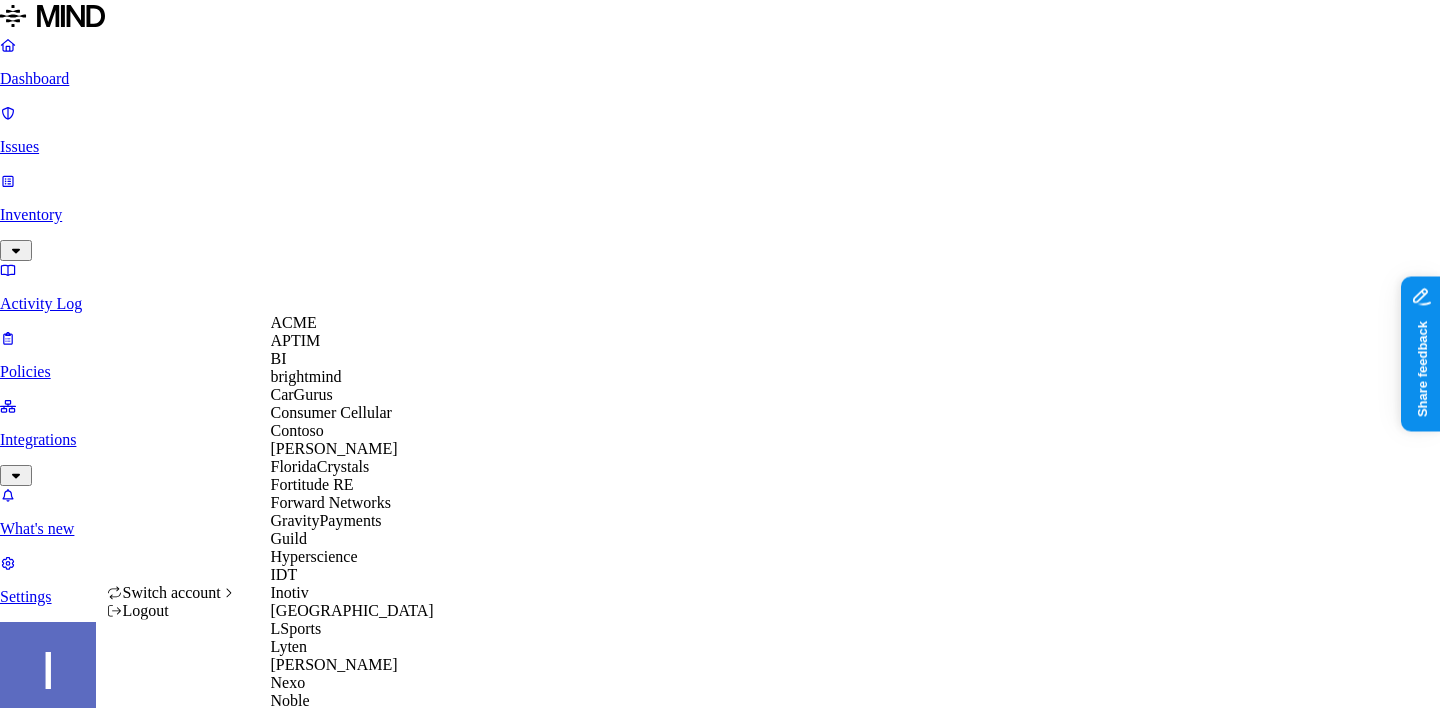 scroll, scrollTop: 920, scrollLeft: 0, axis: vertical 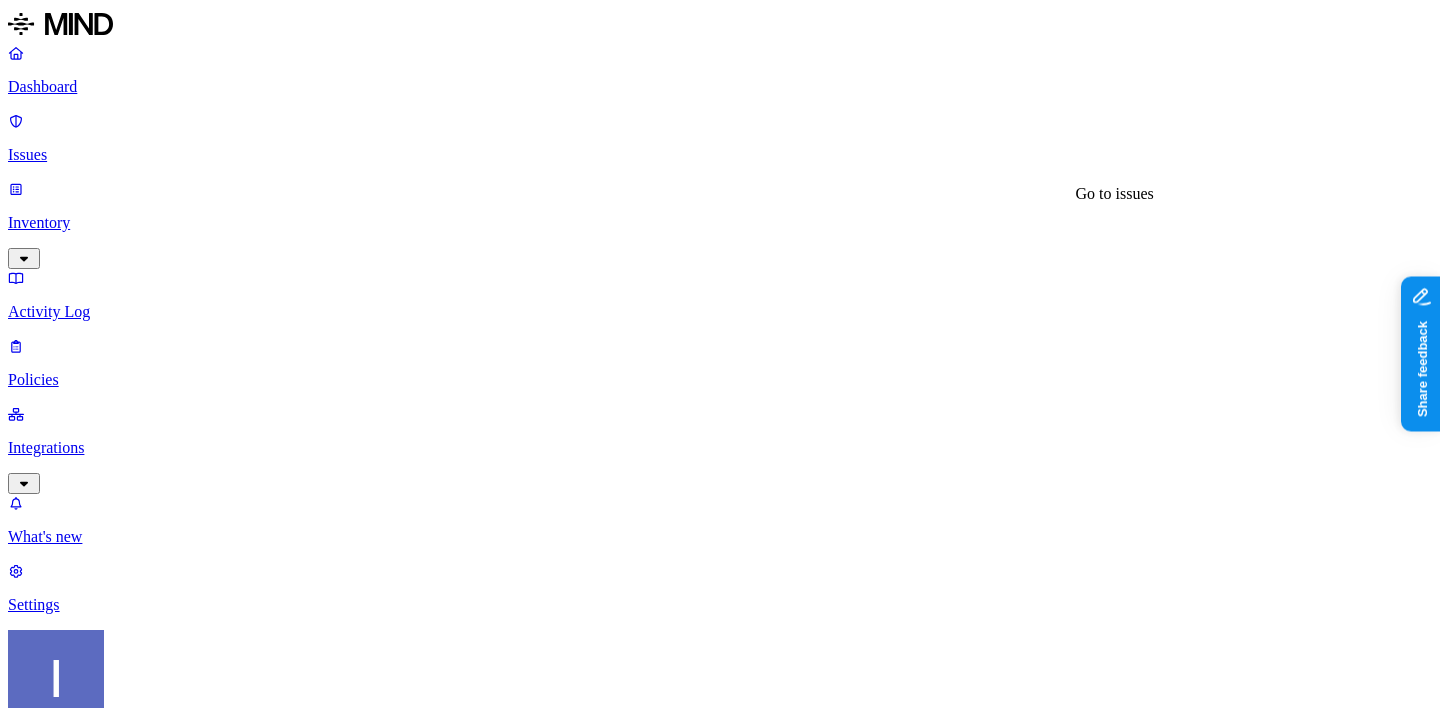 click 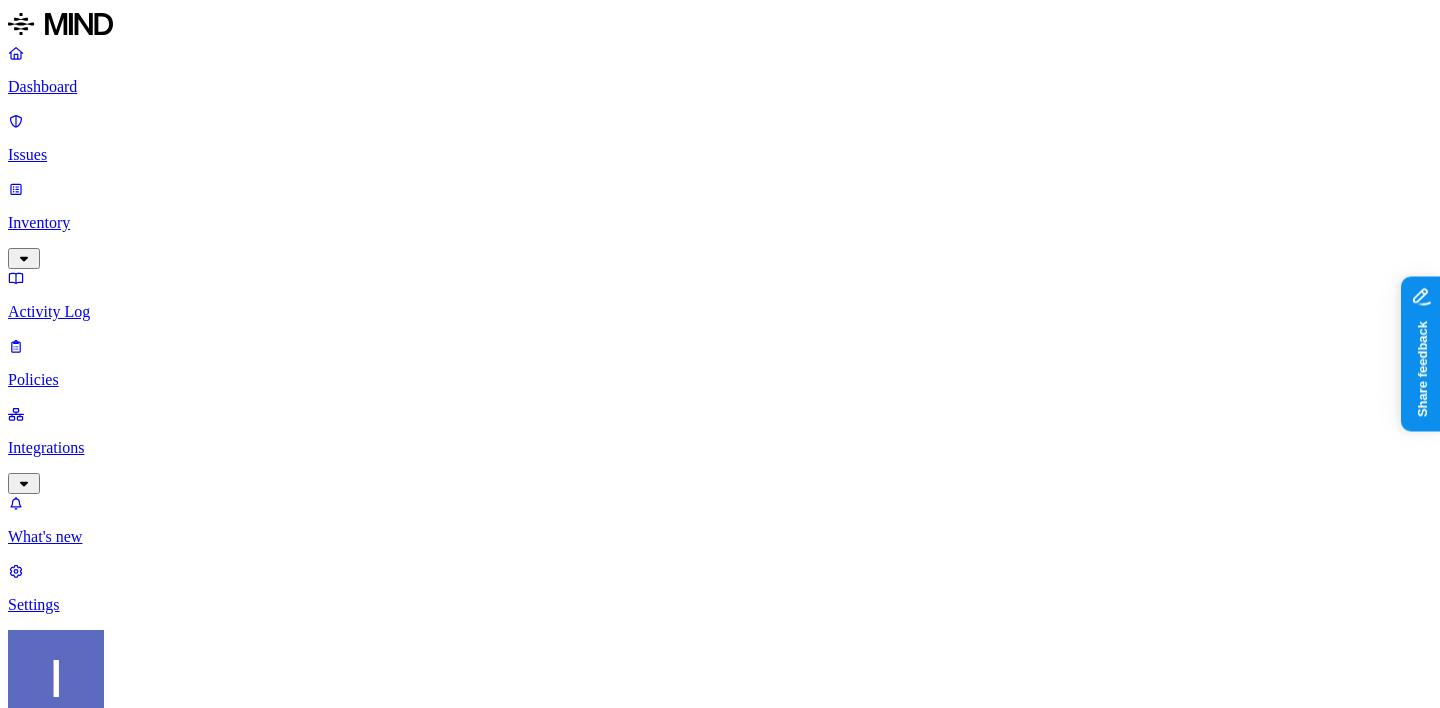 scroll, scrollTop: 84, scrollLeft: 0, axis: vertical 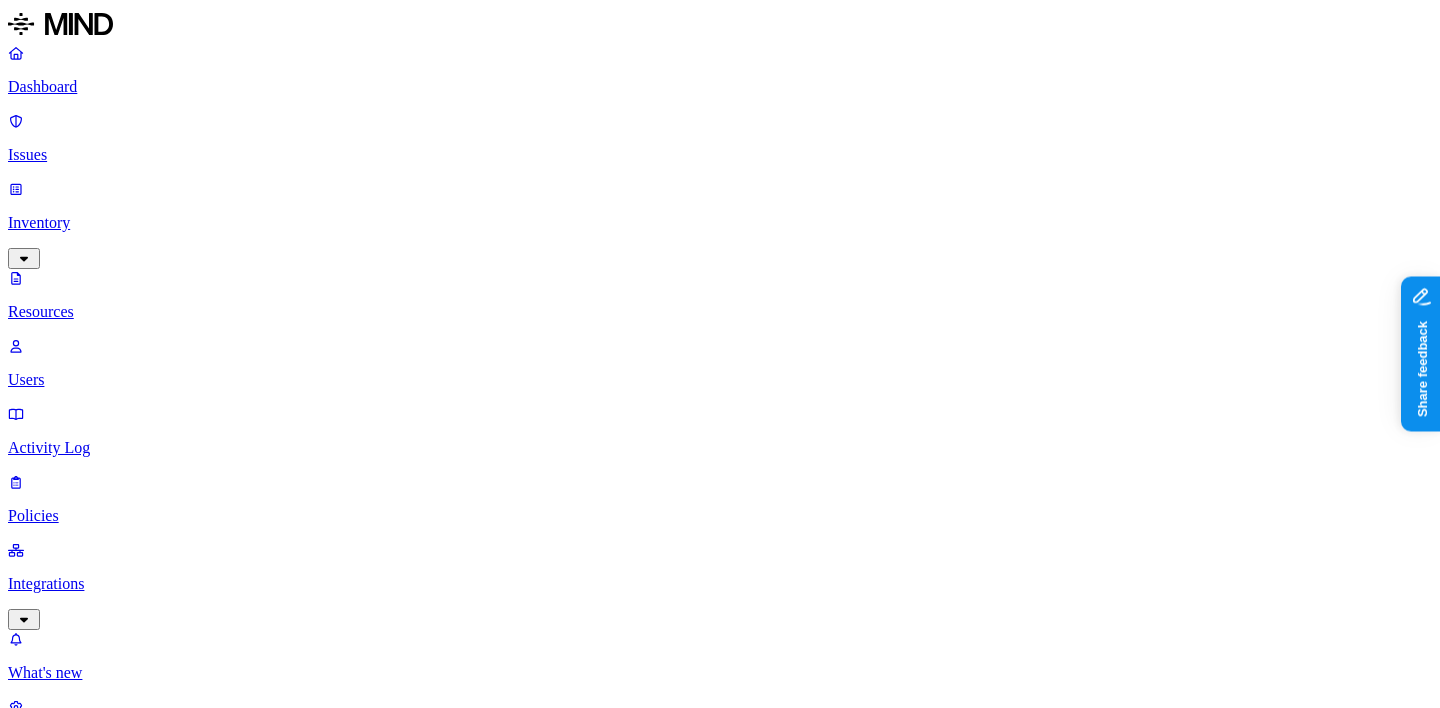 click on "Dashboard Issues Inventory Resources Users Activity Log Policies Integrations What's new 1 Settings [PERSON_NAME] Spirent Resources Kind File type Classification Category Data types Accessible Last access Drive name Encrypted 10,000+ Resources Kind Resource Classification Category Accessible Last access time Full path 40be2e4c9f1e00101076ff749ae376f8 – – – [DATE] 04:48 PM ViaviTransferSite/ENG/Common/Products/ElDorado/Development/Tools/Harsh/MSP430/.metadata/.plugins/org.eclipse.core.resources/.history/82 7ec8c93f-90f9-4439-a59a-b688afaf59e8_25e82afb-0db0-4f67-aa08-3f149e3fe1dc.json – – – [DATE] 04:48 PM [PERSON_NAME]/Scripts/AD - Divestment/spAudit-ps-adx/_json 201ec726ff1f00101e4985bb2c13a4df – – – [DATE] 04:48 PM ViaviTransferSite/ENG/Common/Products/ElDorado/Development/Tools/Harsh/MSP430/.metadata/.plugins/org.eclipse.core.resources/.history/82 1028696c09a700101818ba381d15348e – – – [DATE] 04:48 PM – – – [DATE] 04:47 PM – – –" at bounding box center (720, 19938) 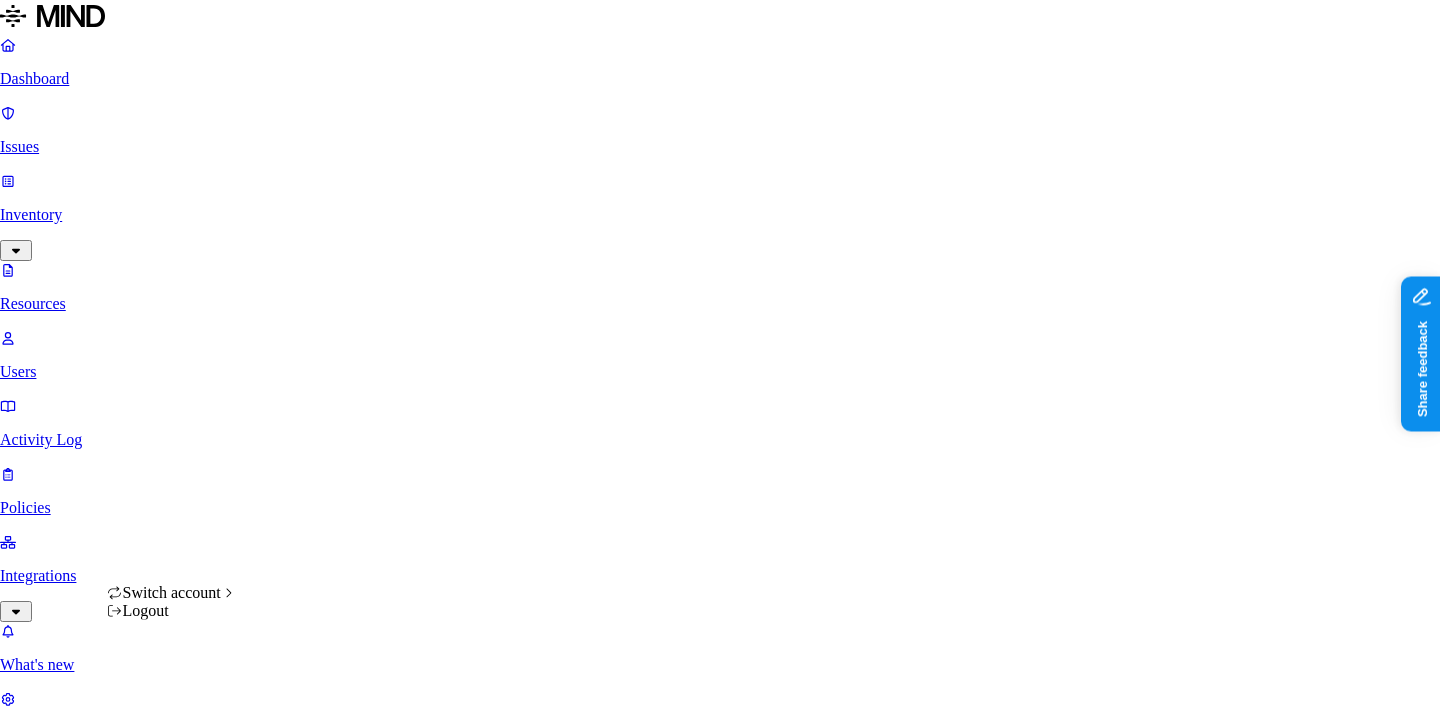 scroll, scrollTop: 0, scrollLeft: 0, axis: both 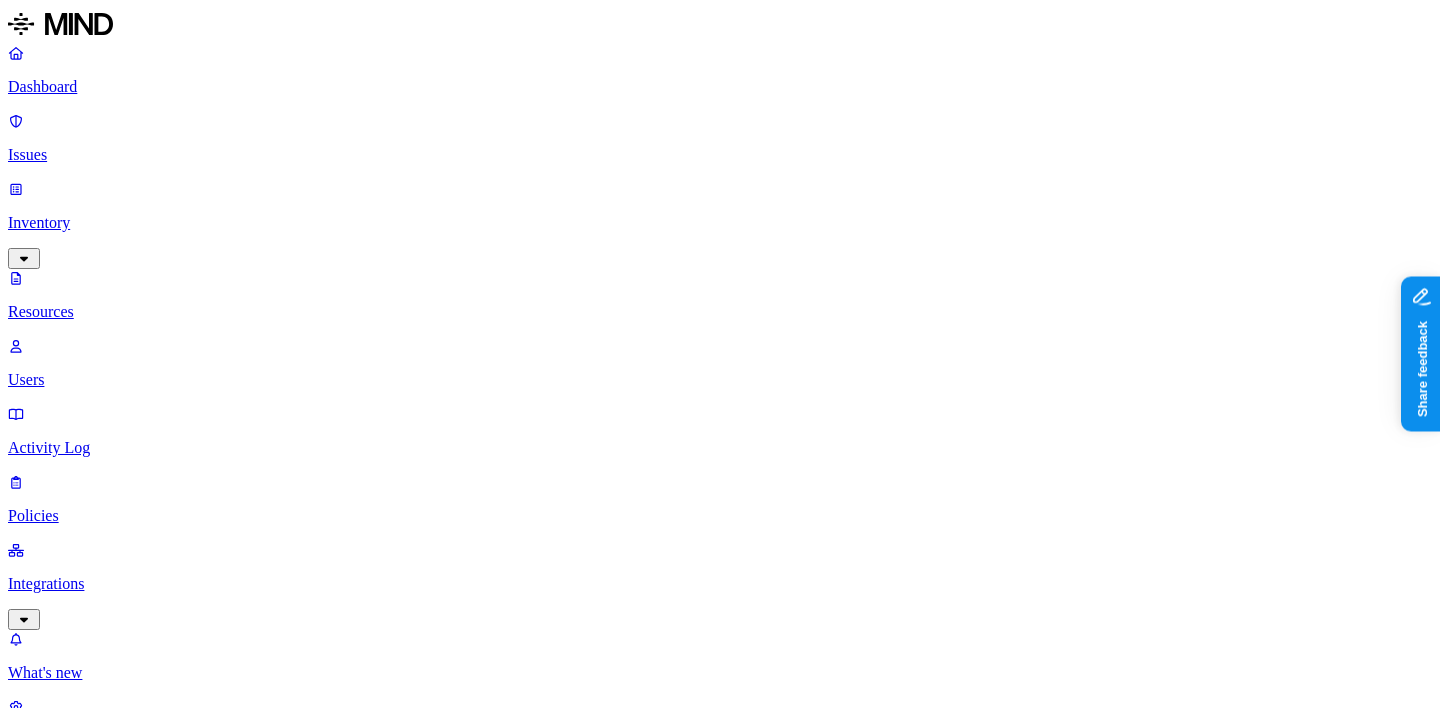 click on "Dashboard" at bounding box center (720, 87) 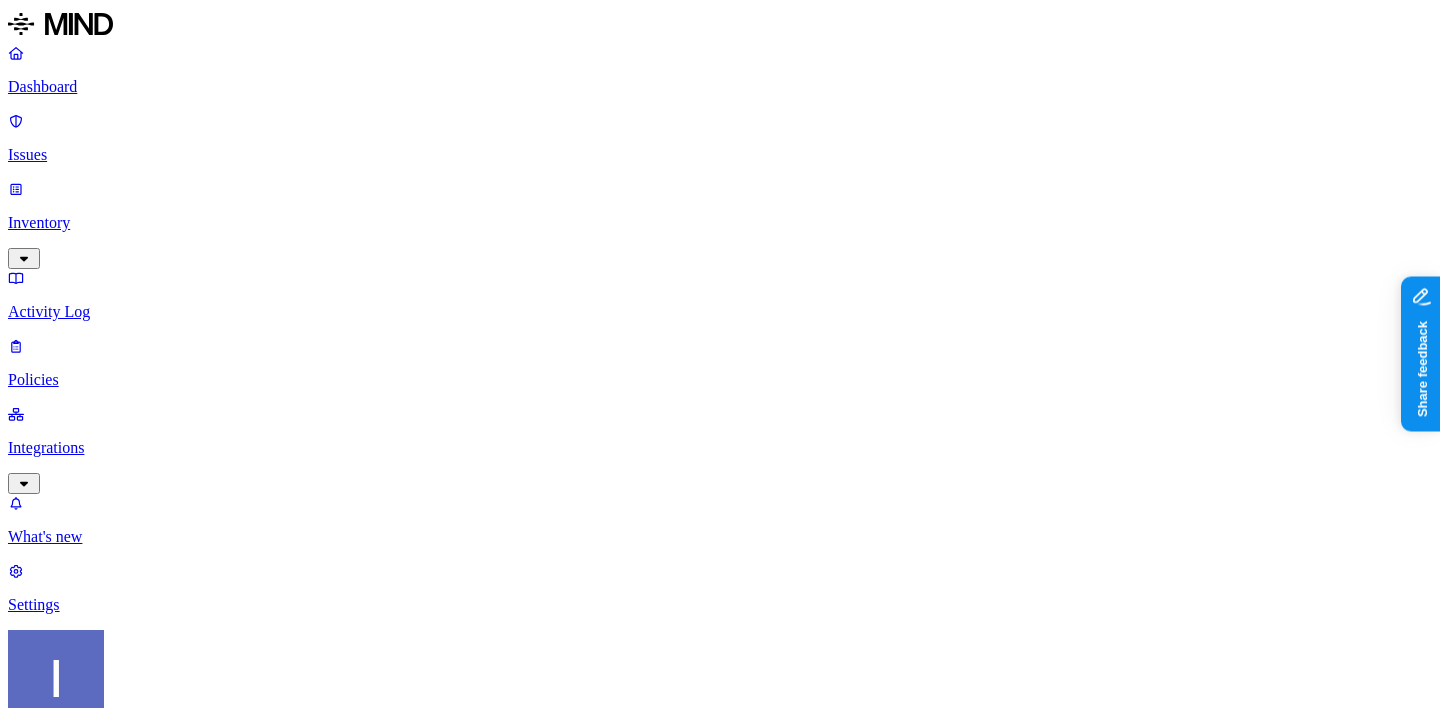 click on "[PERSON_NAME] Spirent" at bounding box center [720, 732] 